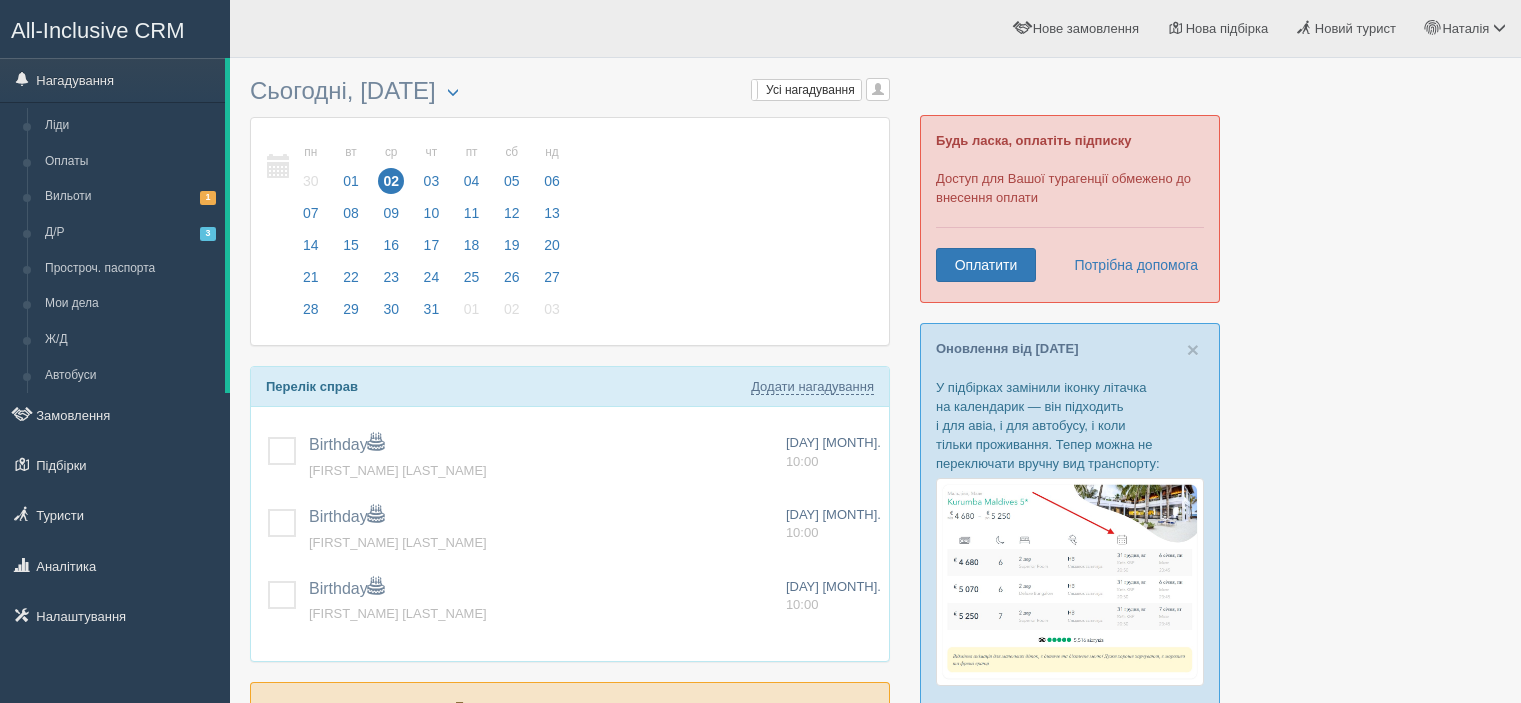 scroll, scrollTop: 0, scrollLeft: 0, axis: both 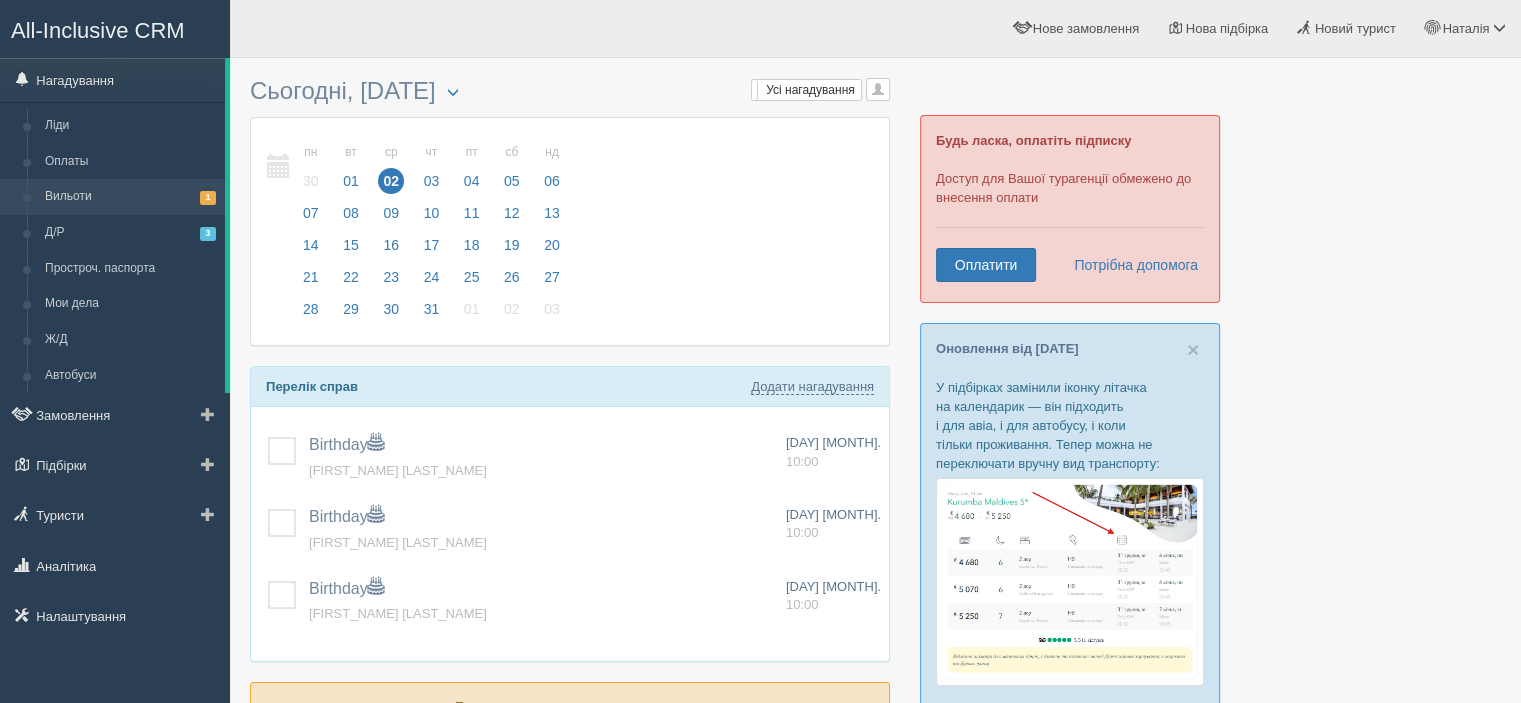 click on "Вильоти 1" at bounding box center (130, 197) 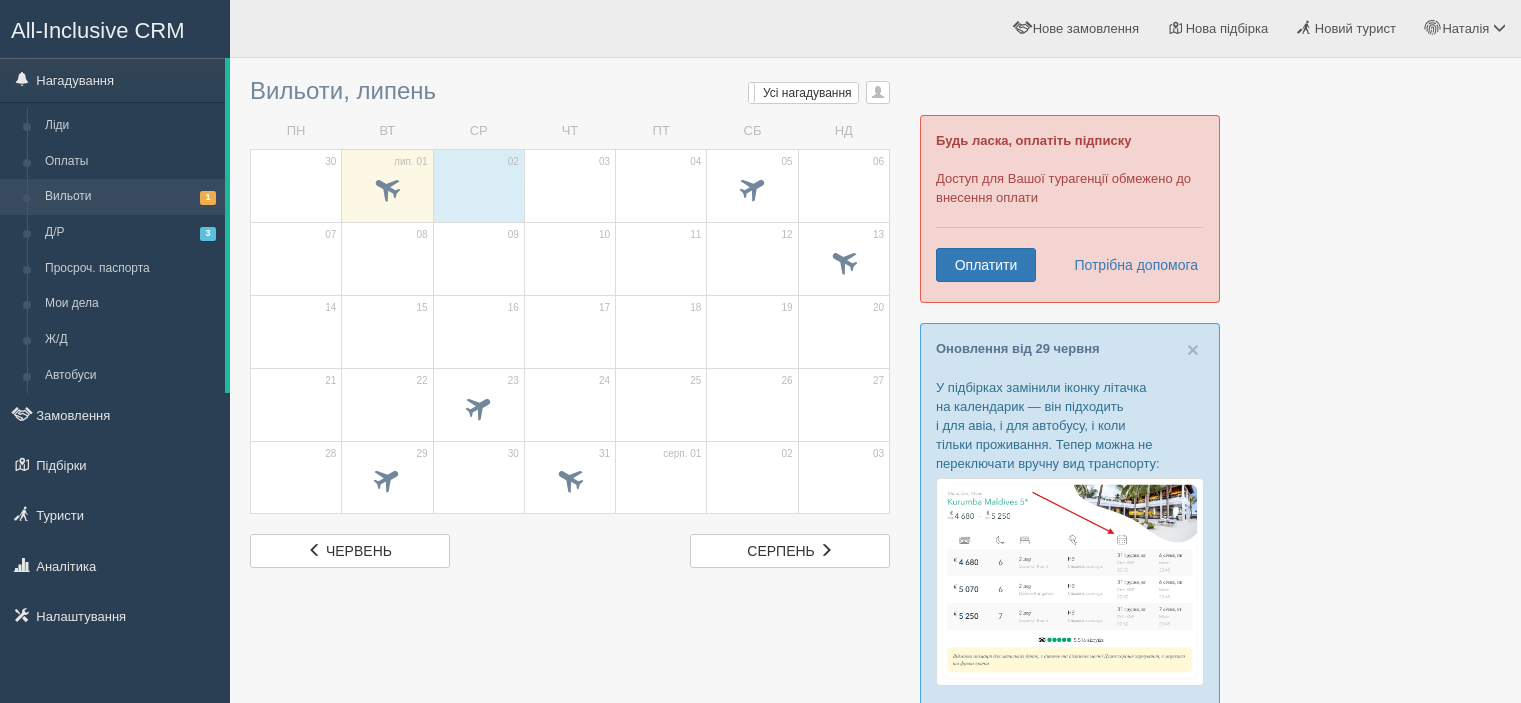 scroll, scrollTop: 0, scrollLeft: 0, axis: both 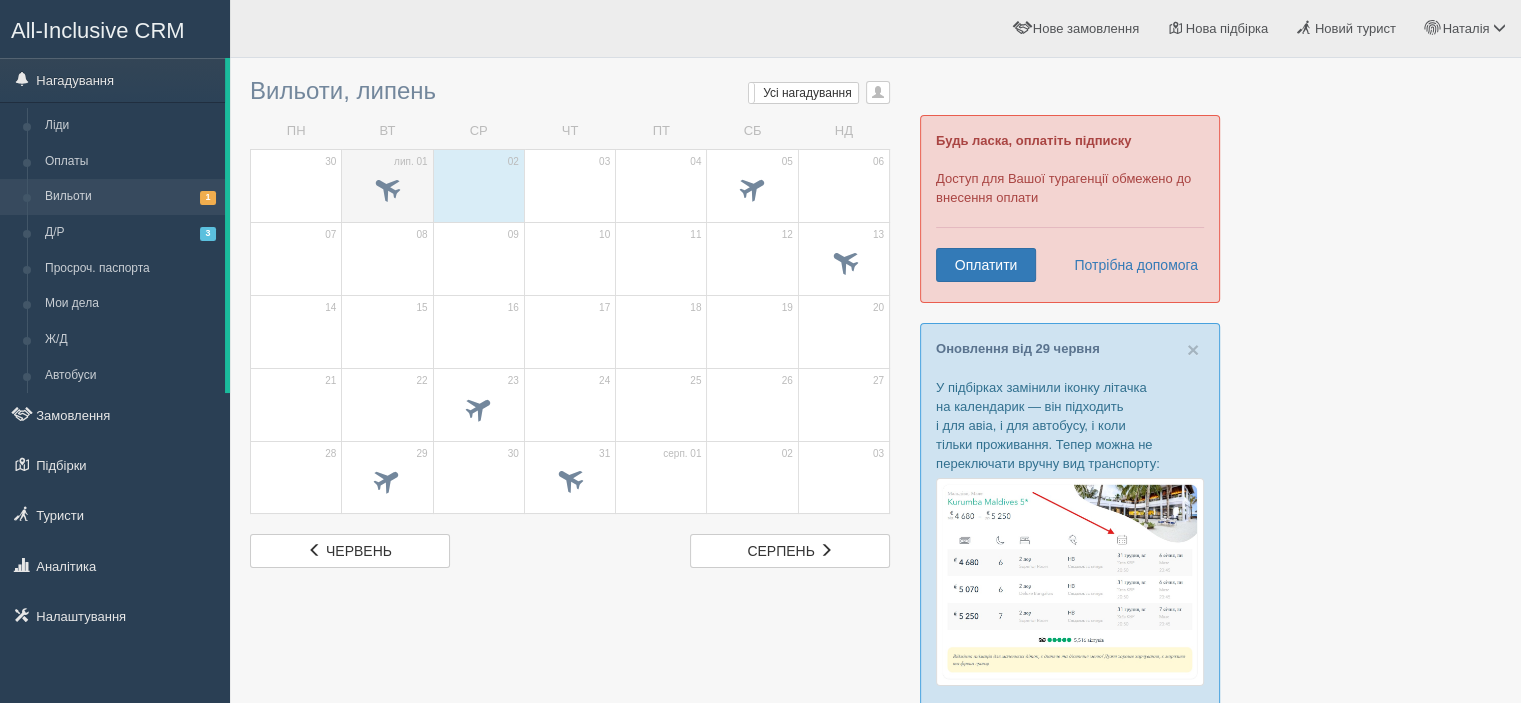 click on "лип.                                01" at bounding box center (411, 162) 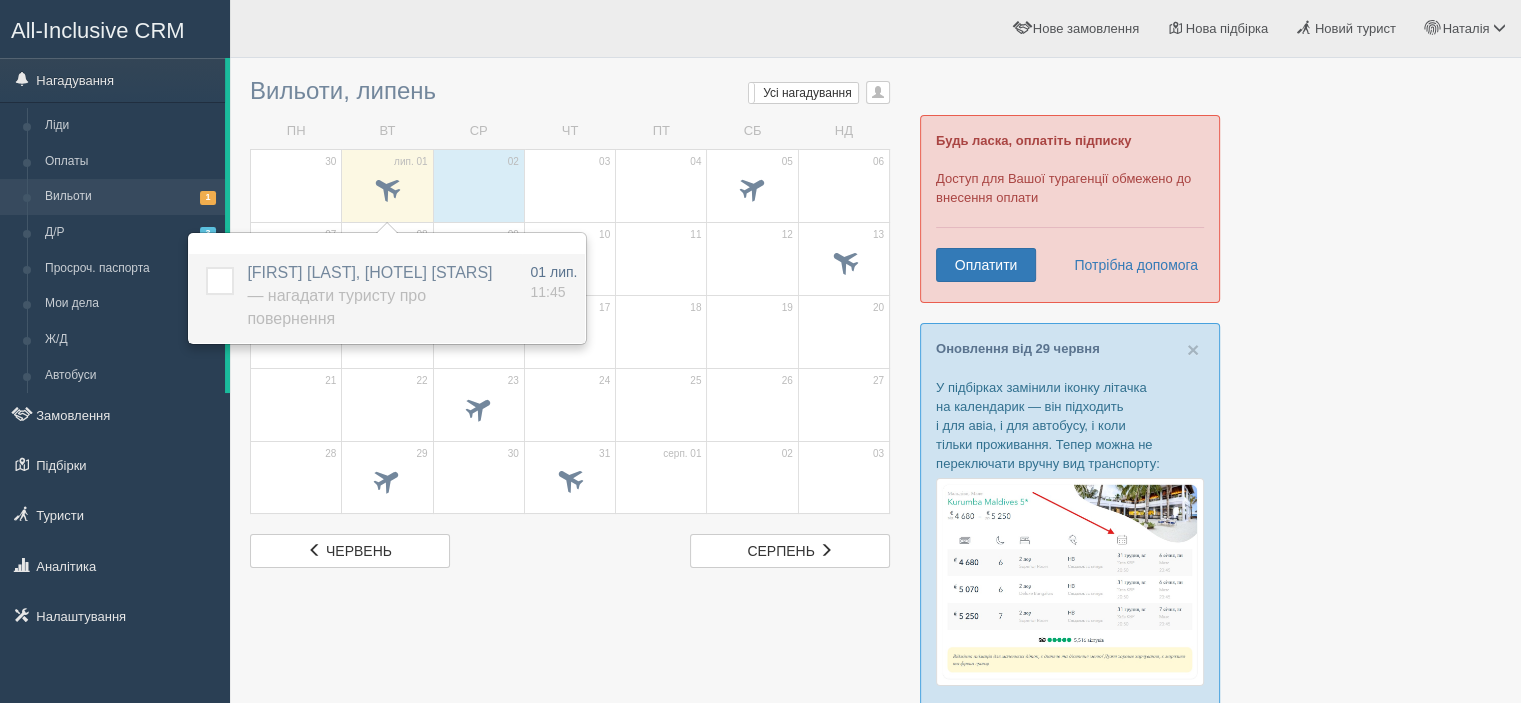 click at bounding box center (206, 267) 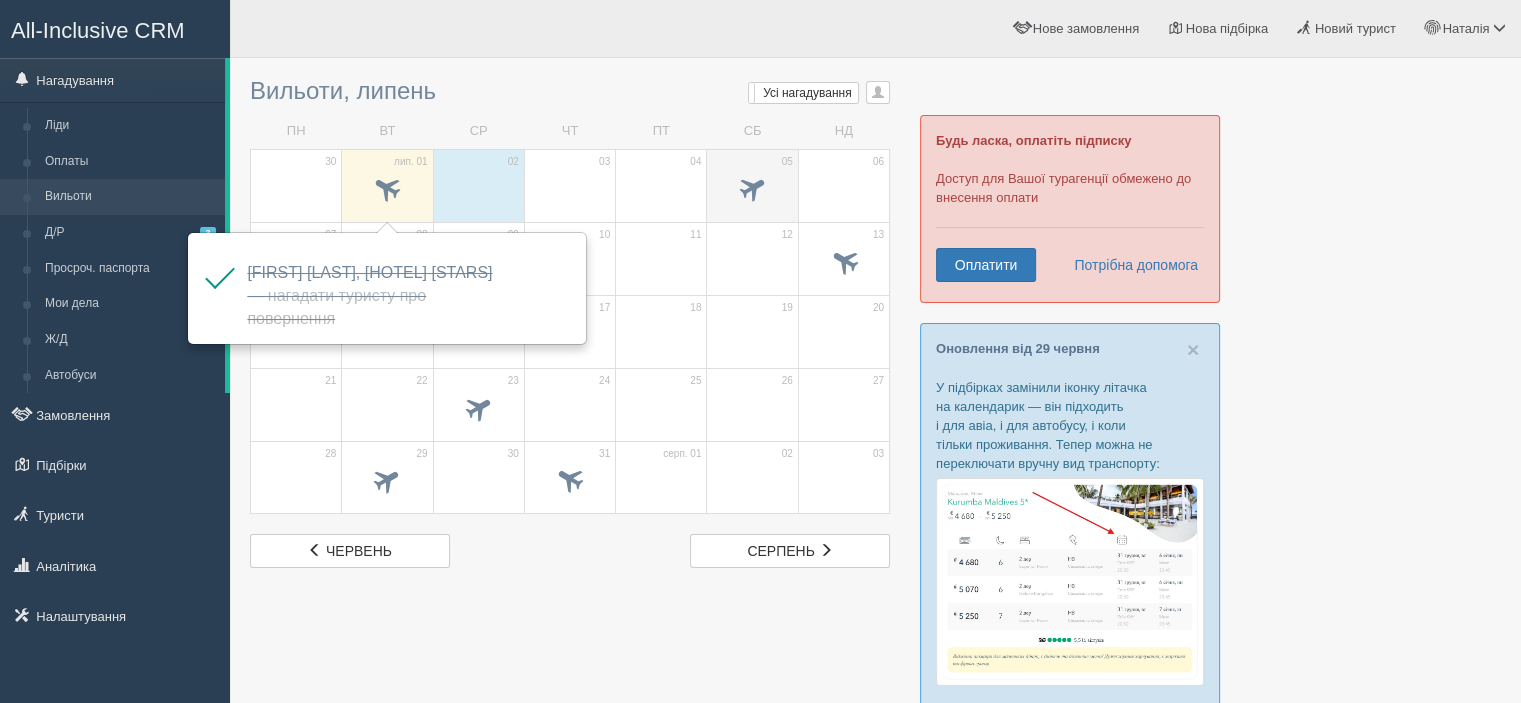 click at bounding box center [387, 191] 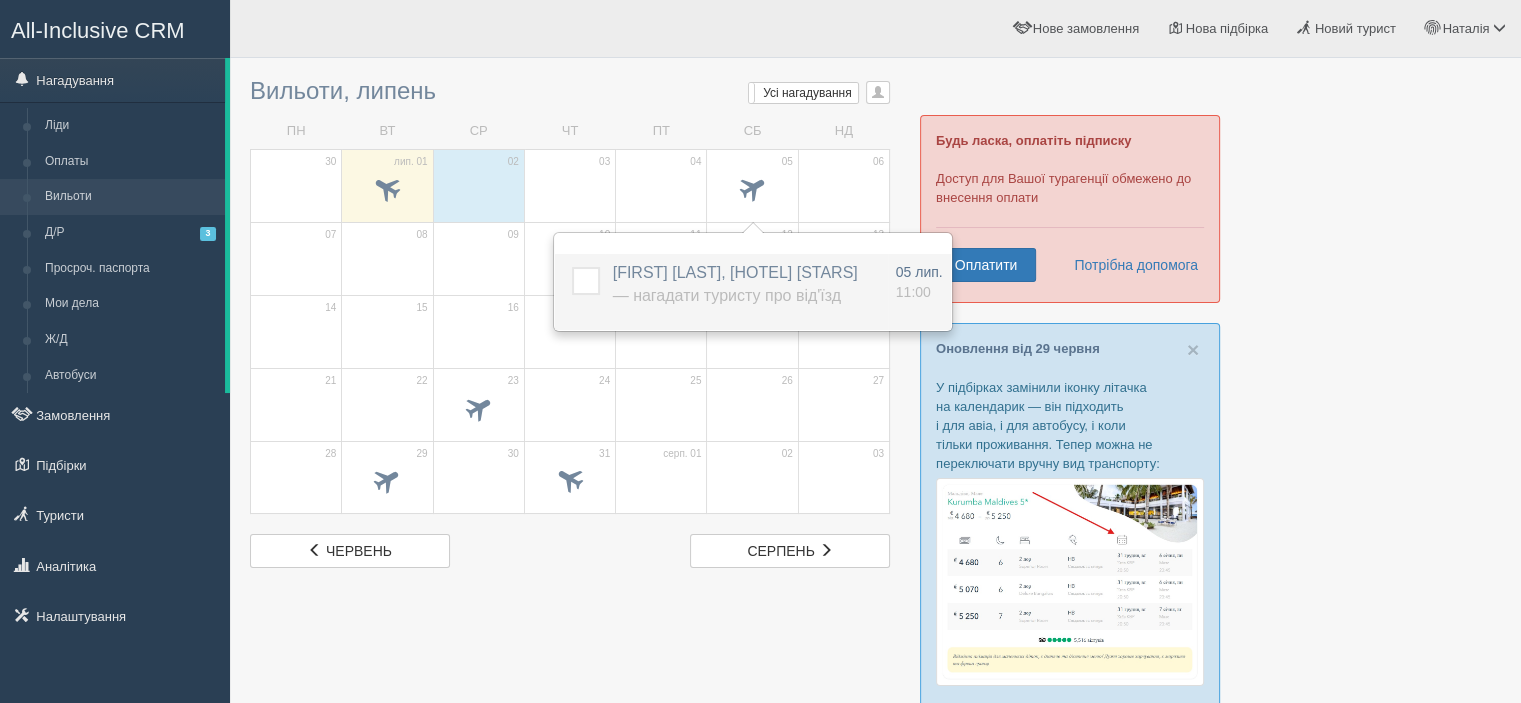 click on "FANDA OKSANA, Shipka Hotel 4*                                                      — Нагадати туристу про від'їзд" at bounding box center [735, 284] 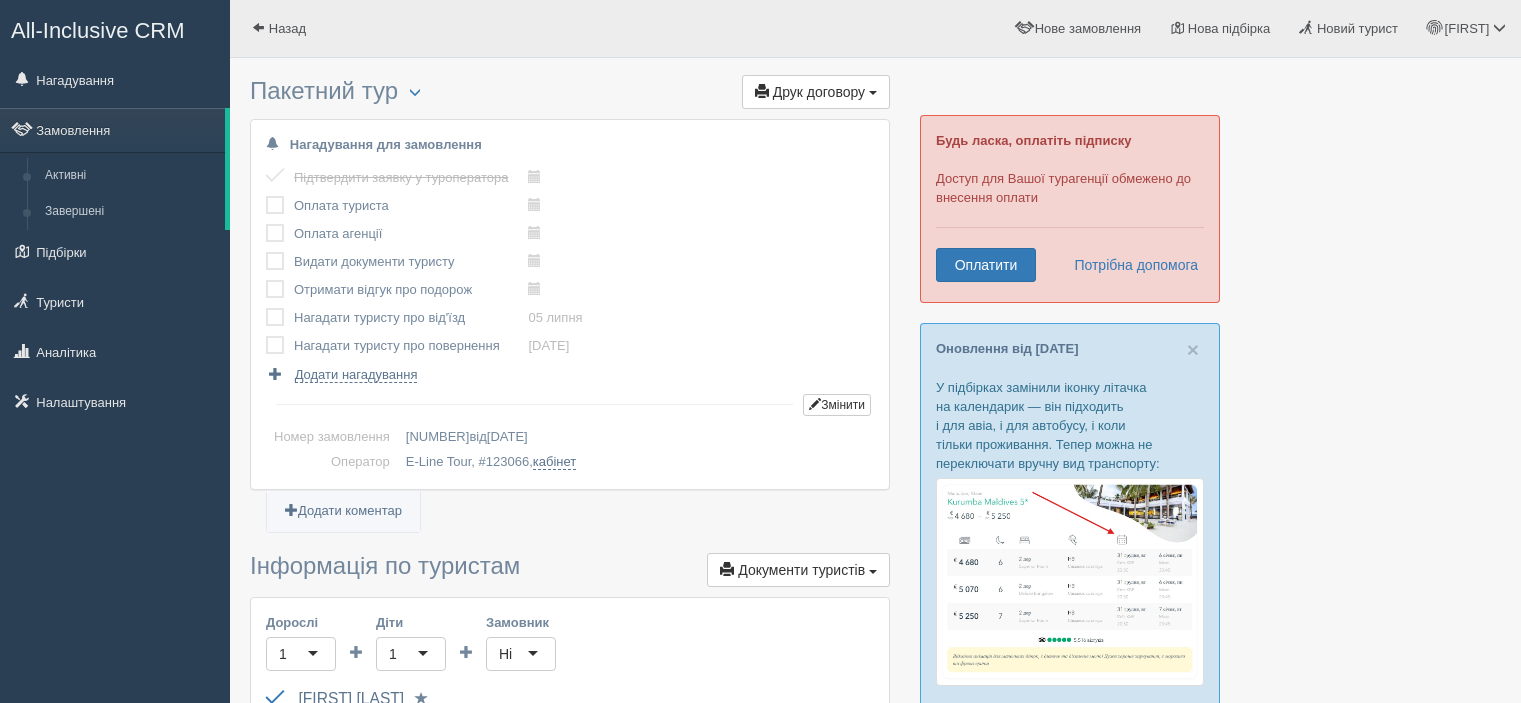 scroll, scrollTop: 0, scrollLeft: 0, axis: both 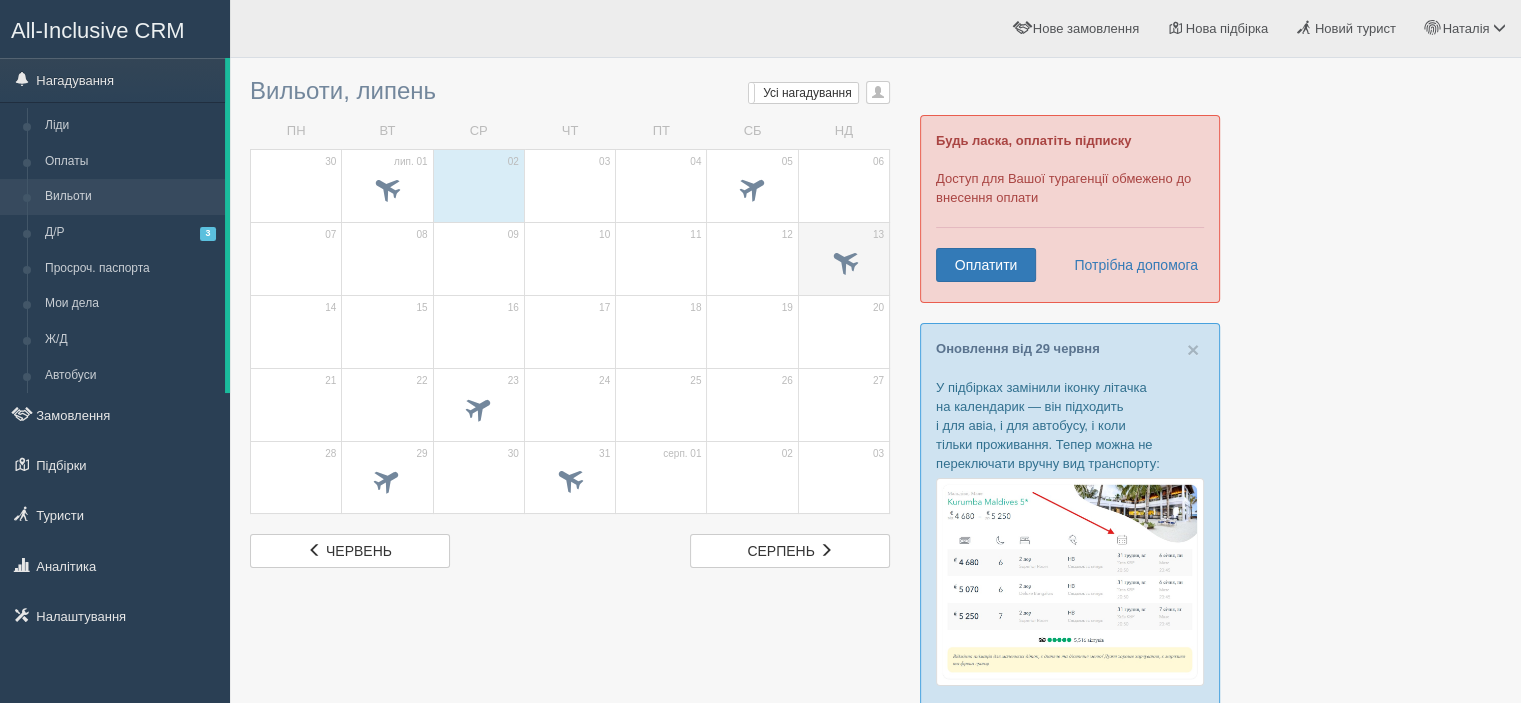 click at bounding box center (843, 260) 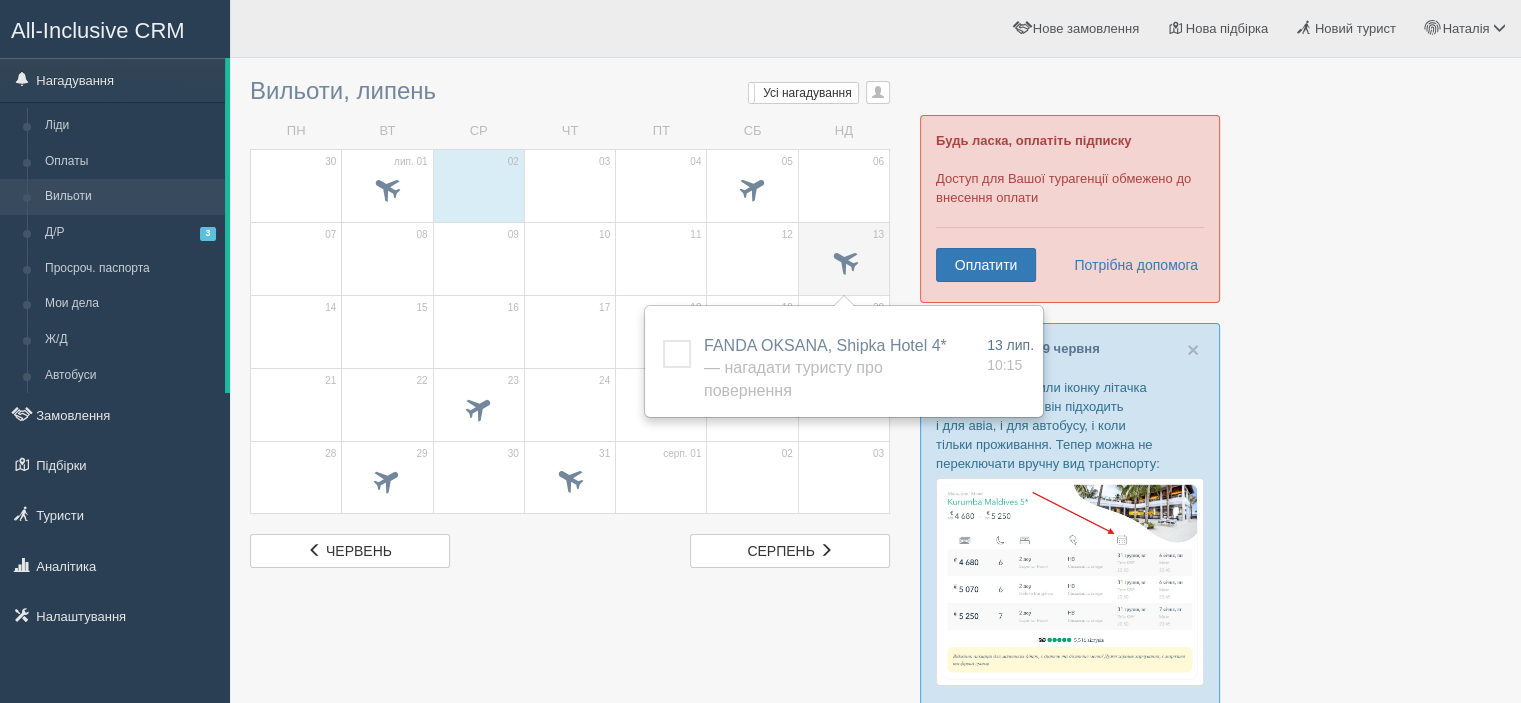 click at bounding box center [843, 260] 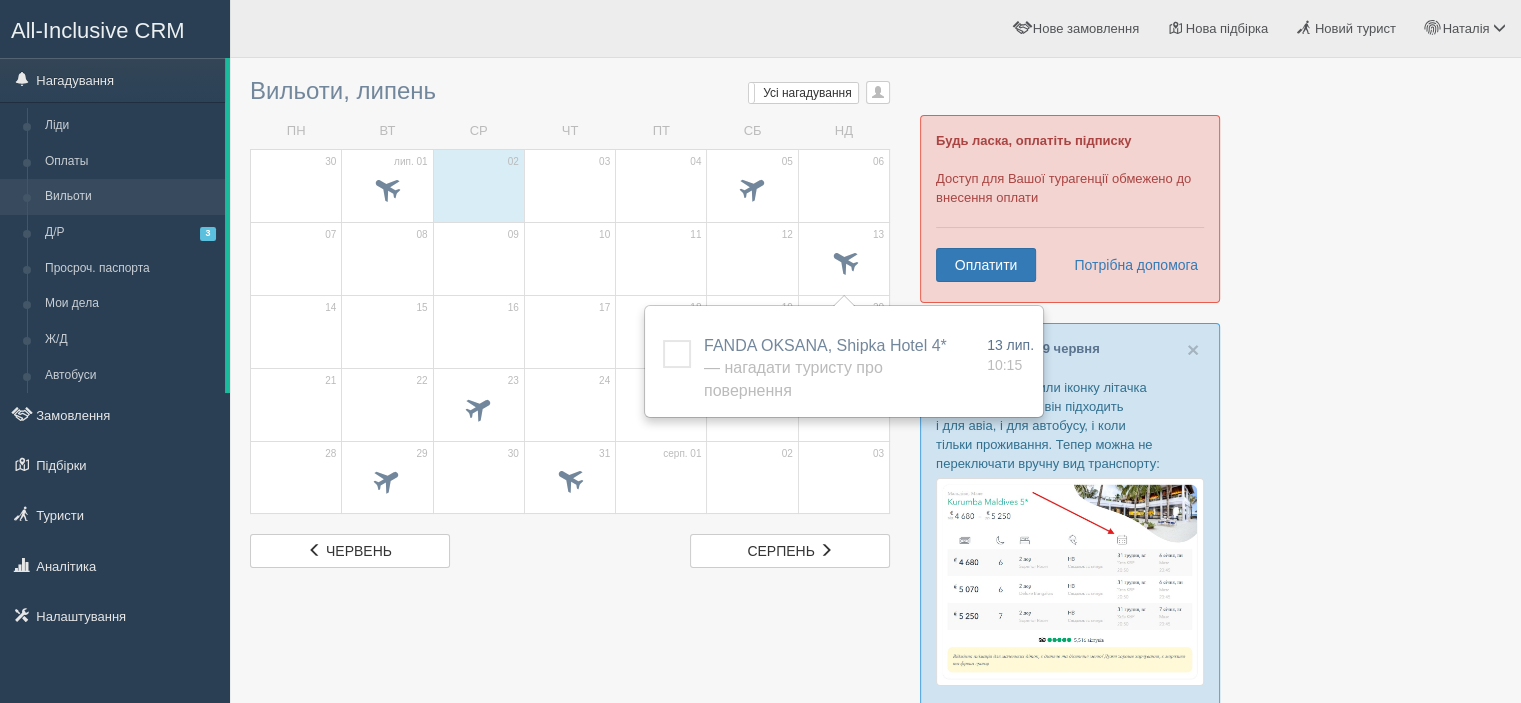 click at bounding box center [875, 650] 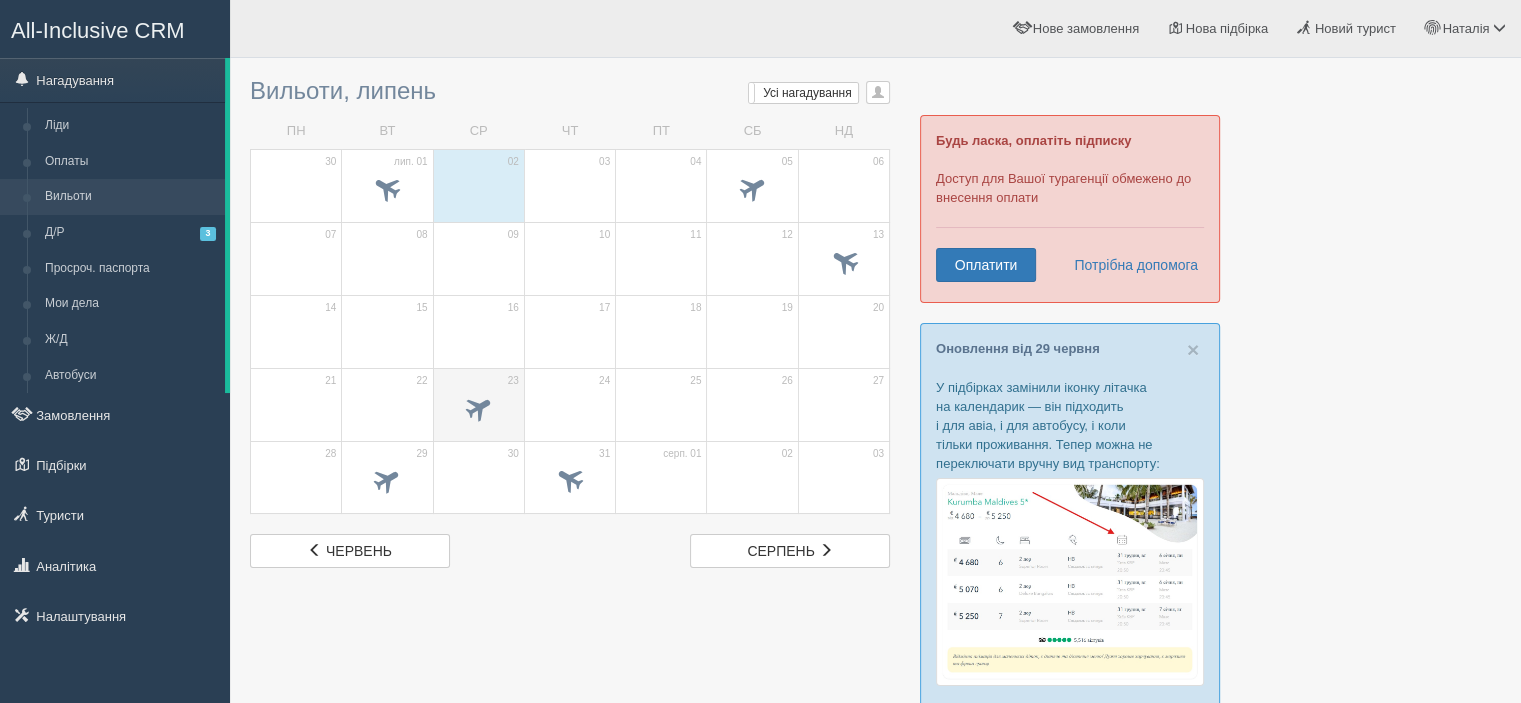 click at bounding box center (478, 406) 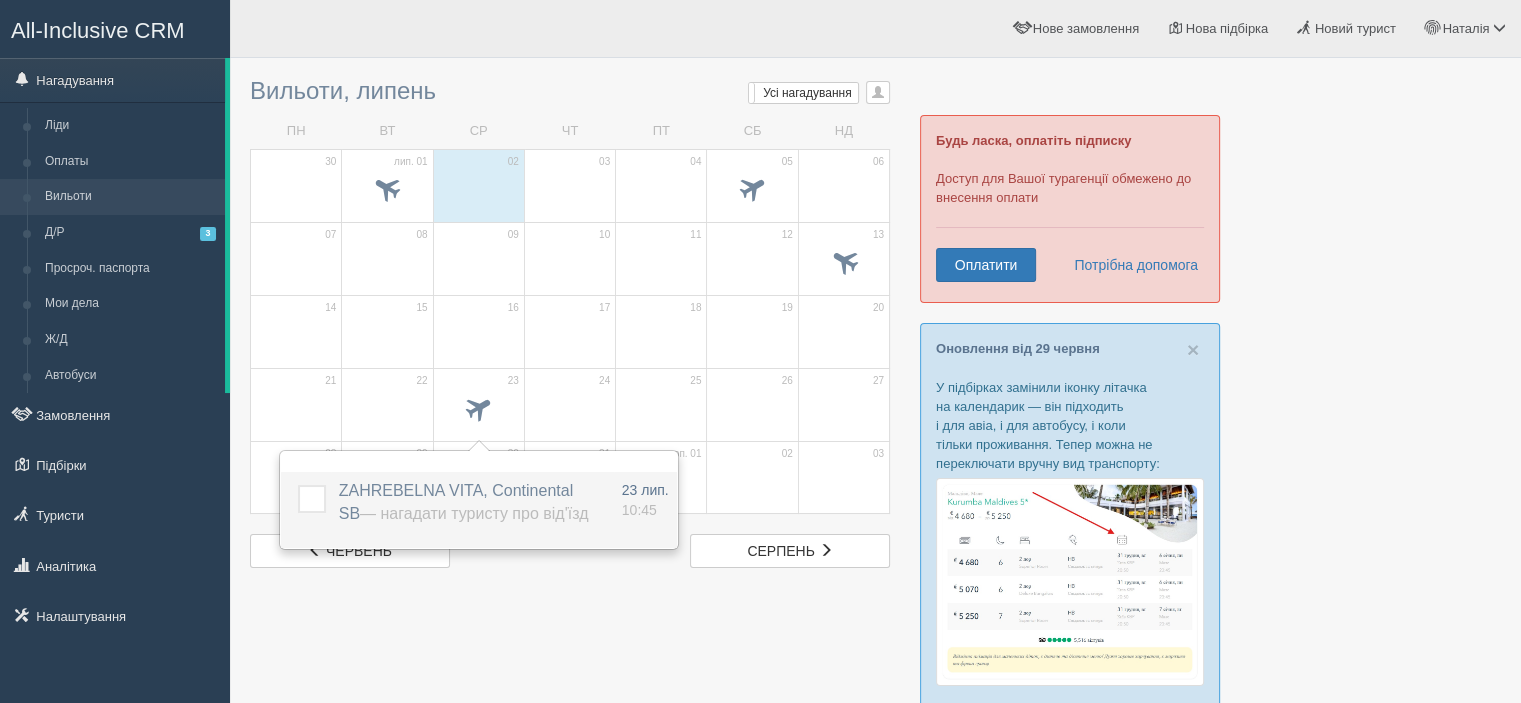 click on "ZAHREBELNA VITA, Continental SB                                                      — Нагадати туристу про від'їзд" at bounding box center (464, 502) 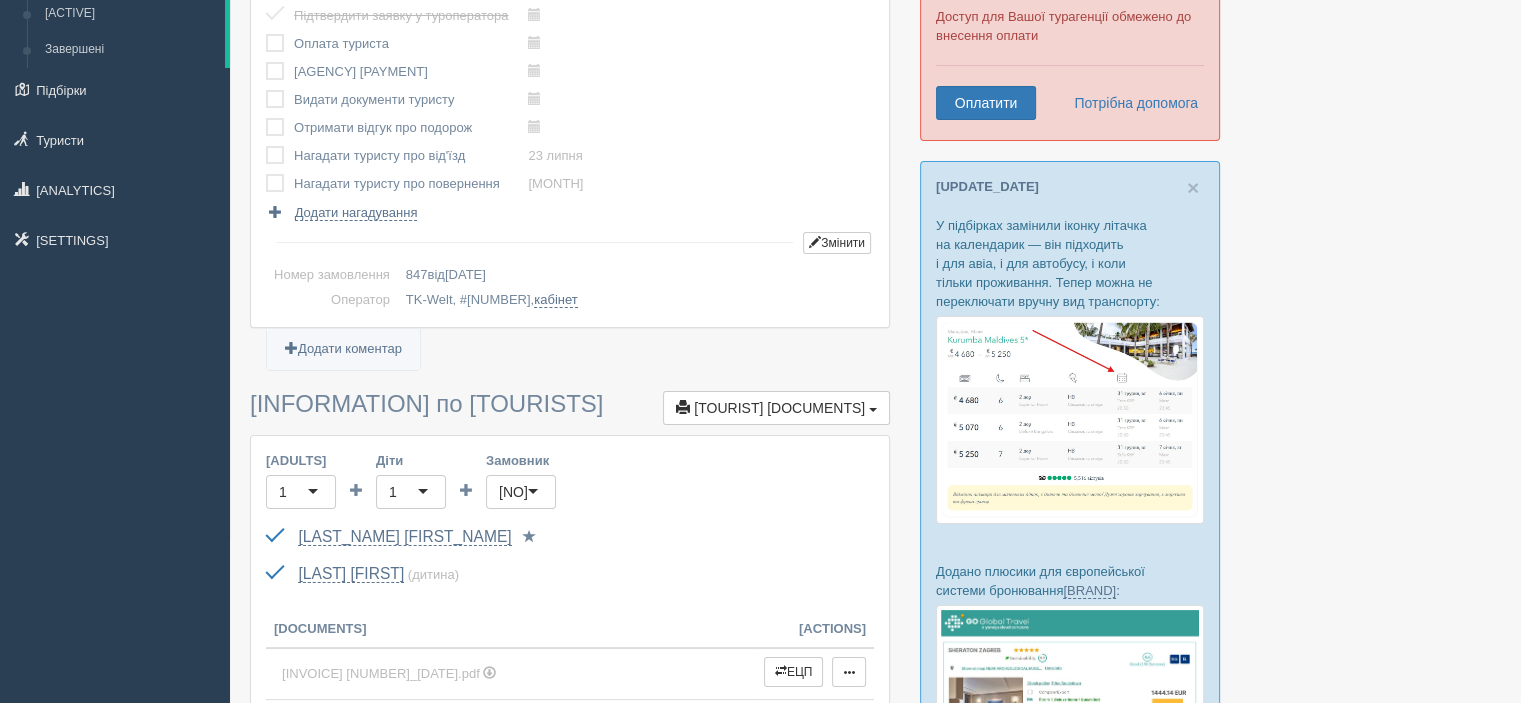 scroll, scrollTop: 0, scrollLeft: 0, axis: both 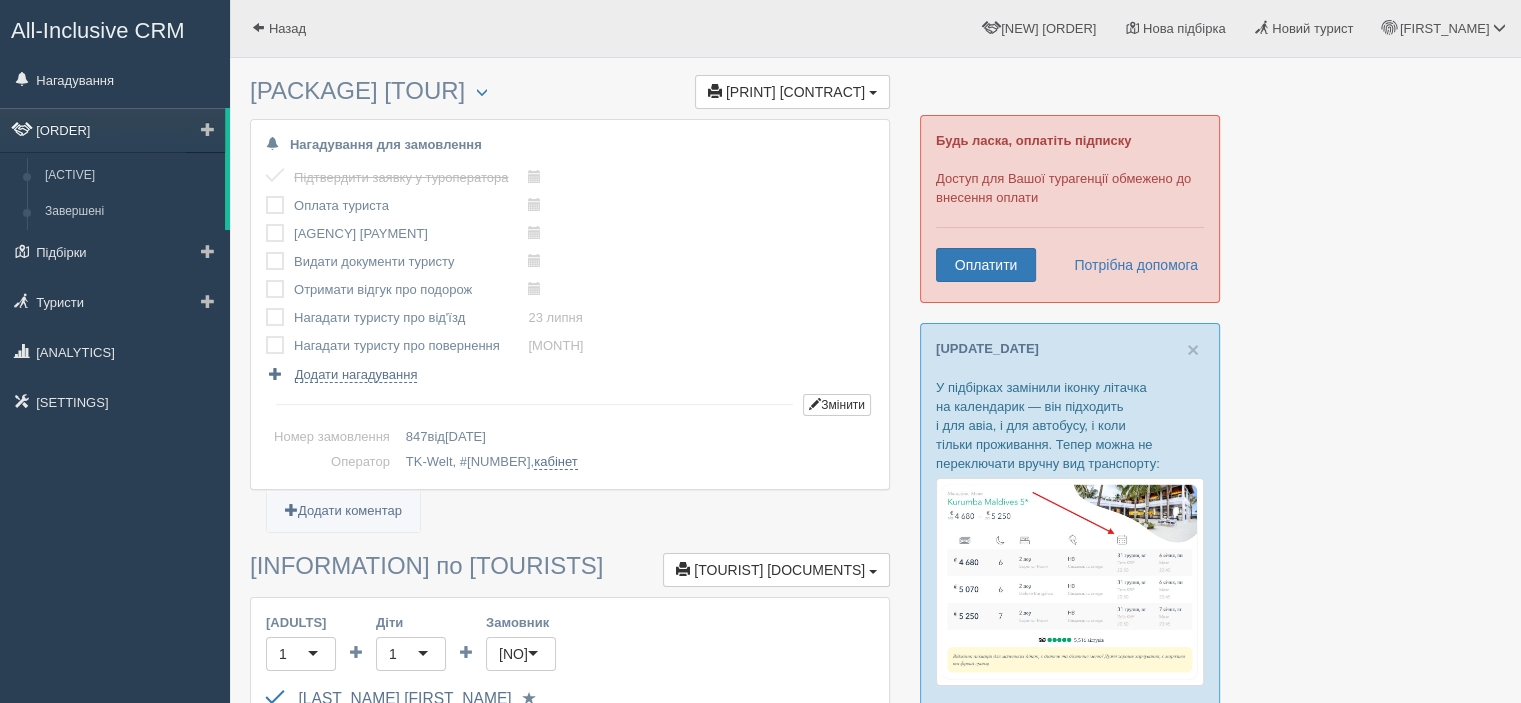 click on "[ORDER]" at bounding box center (112, 130) 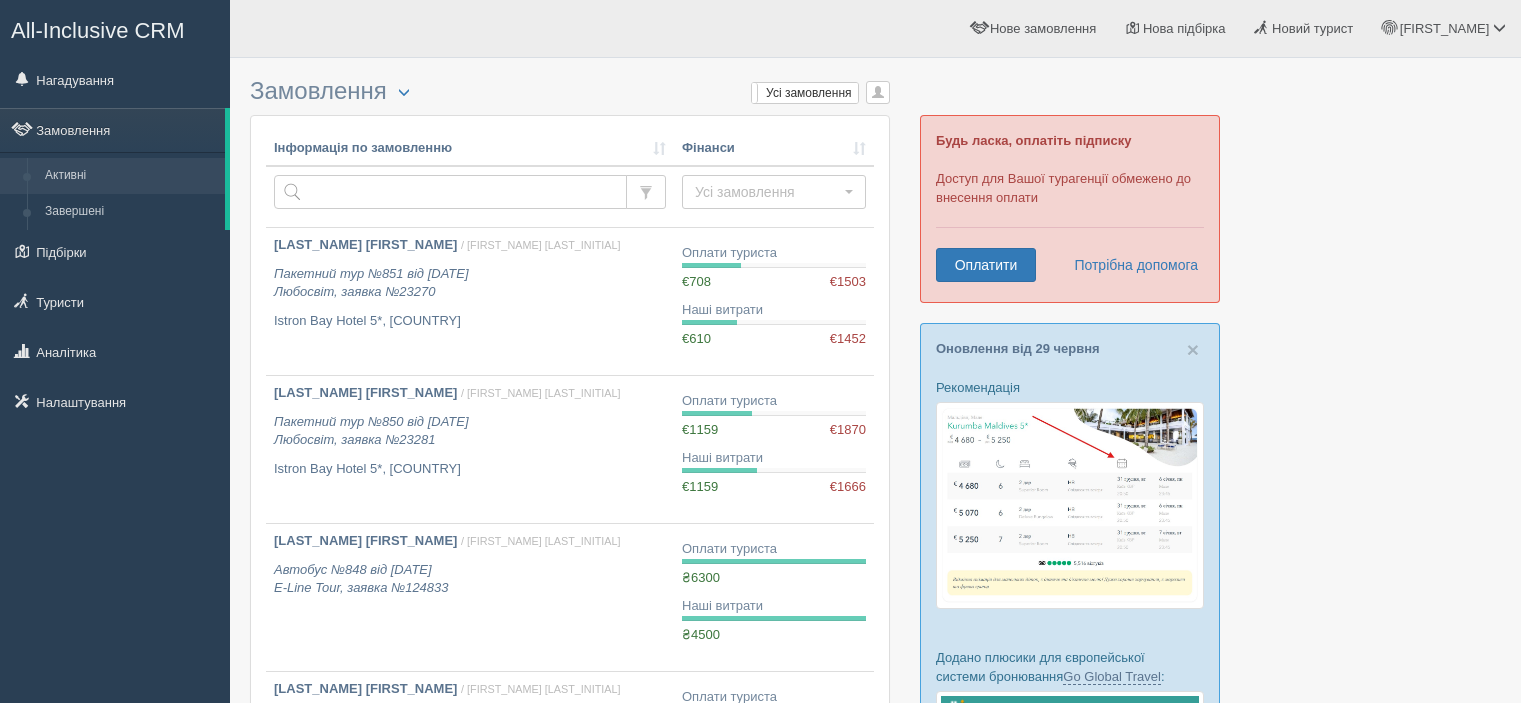 scroll, scrollTop: 0, scrollLeft: 0, axis: both 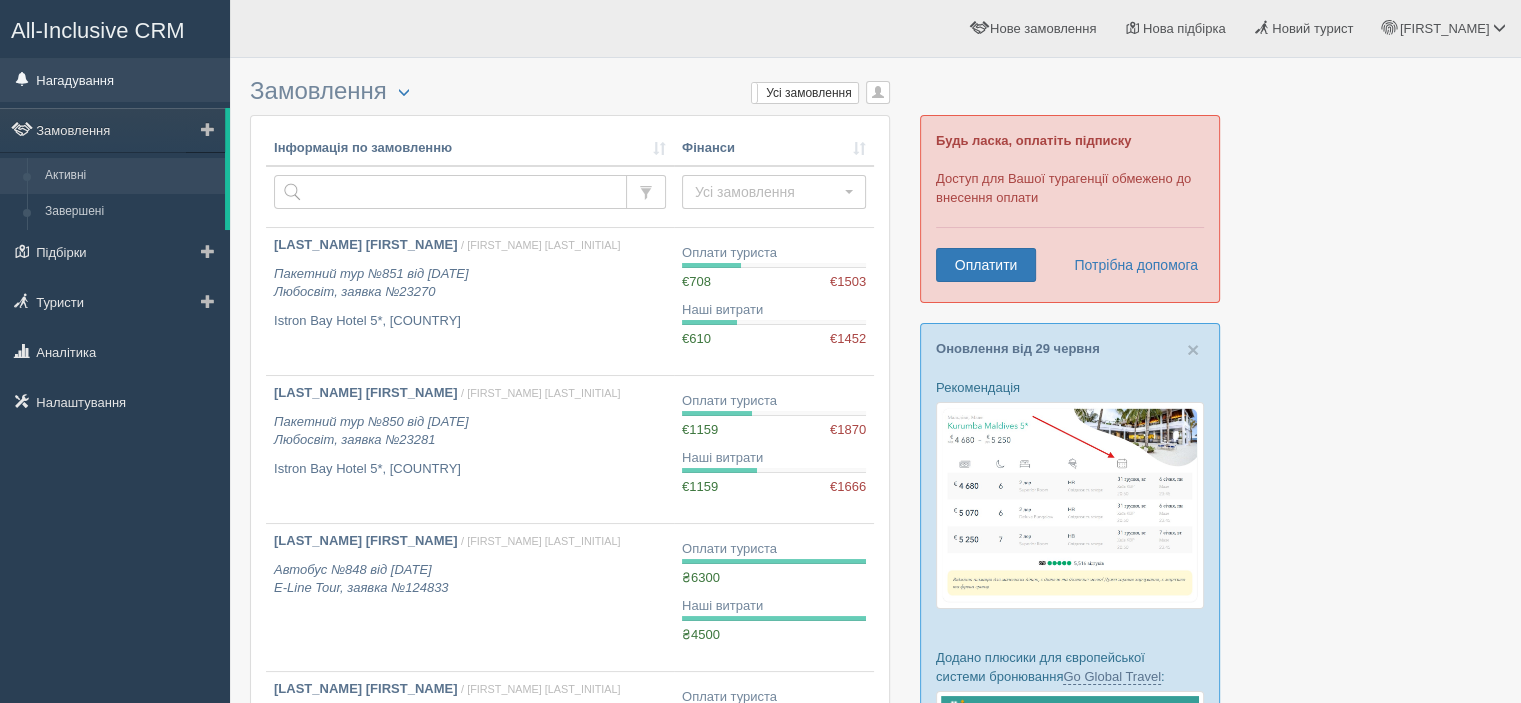 click on "Нагадування" at bounding box center (115, 80) 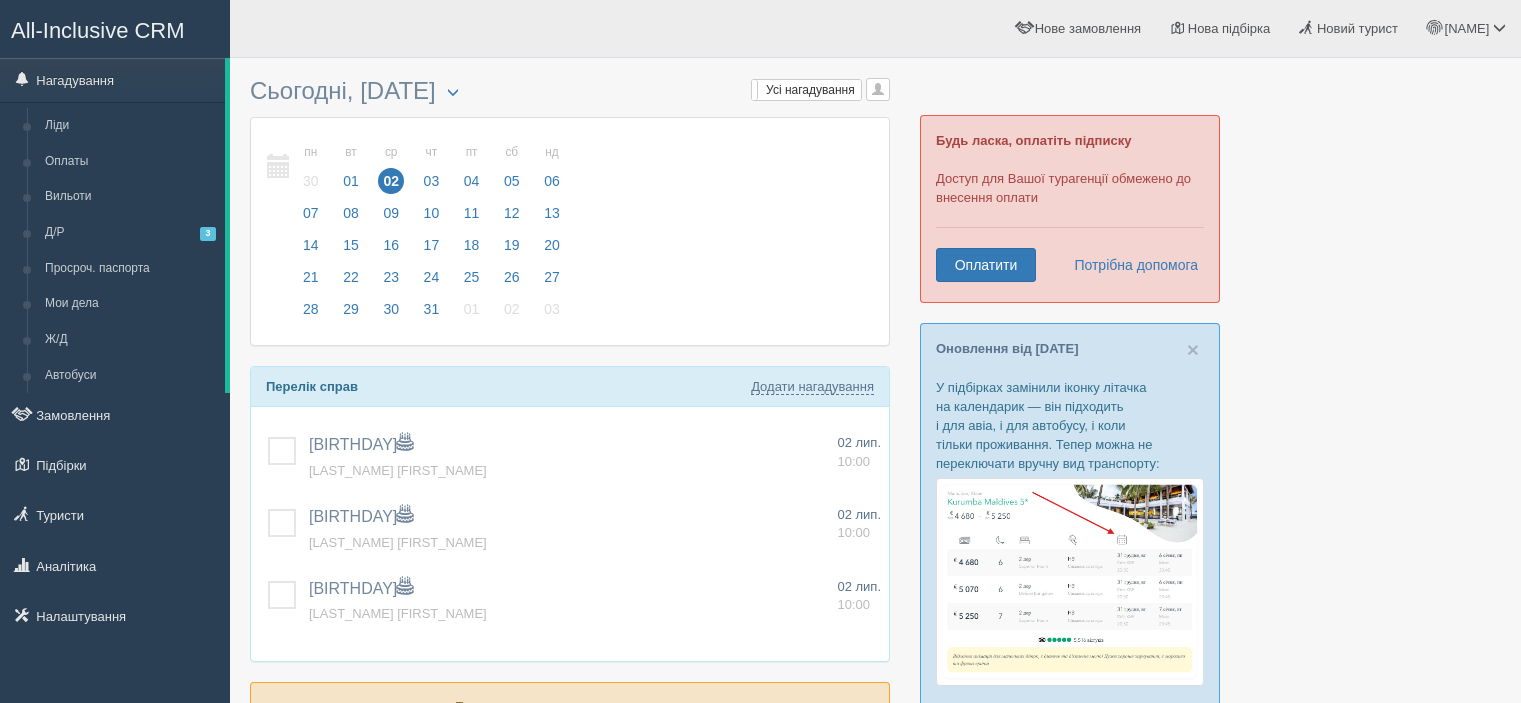 scroll, scrollTop: 0, scrollLeft: 0, axis: both 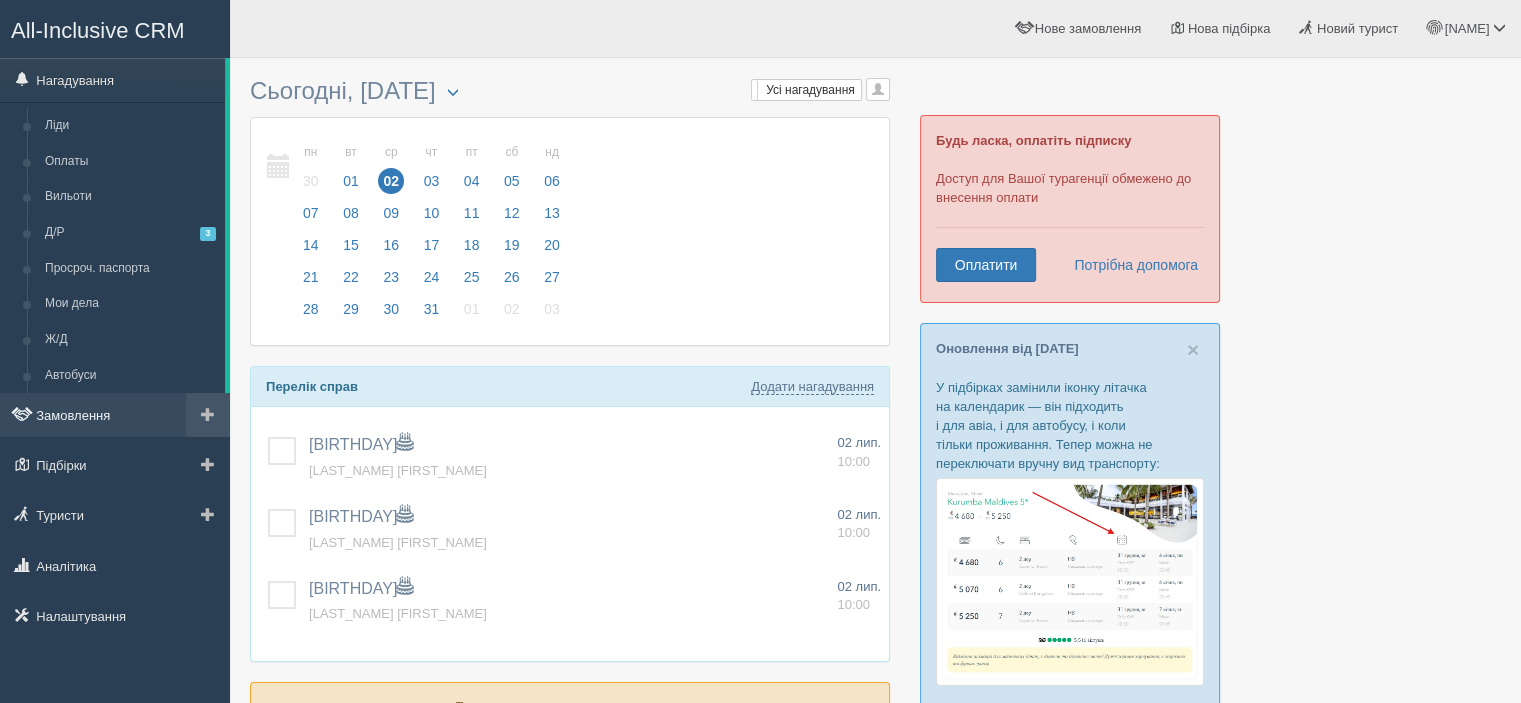 click on "Замовлення" at bounding box center (115, 415) 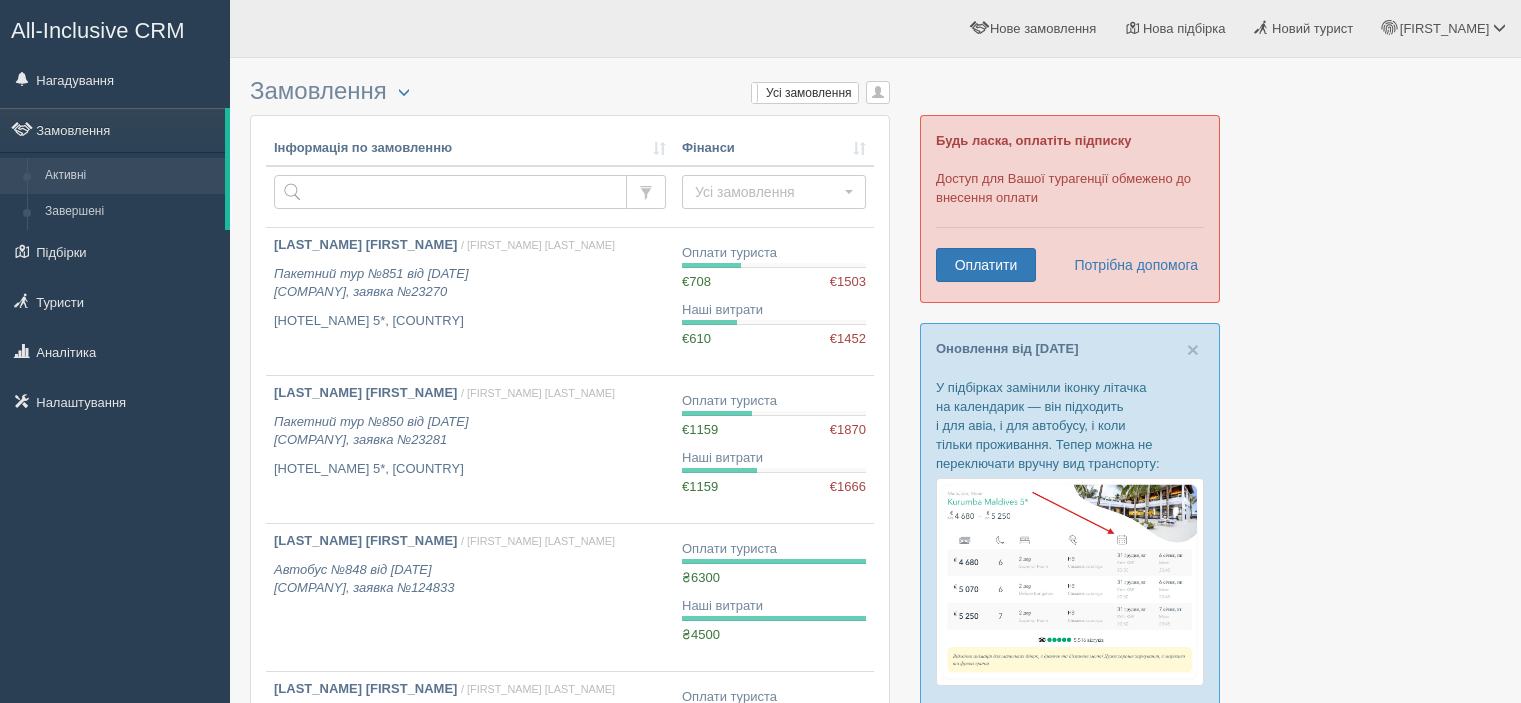 scroll, scrollTop: 0, scrollLeft: 0, axis: both 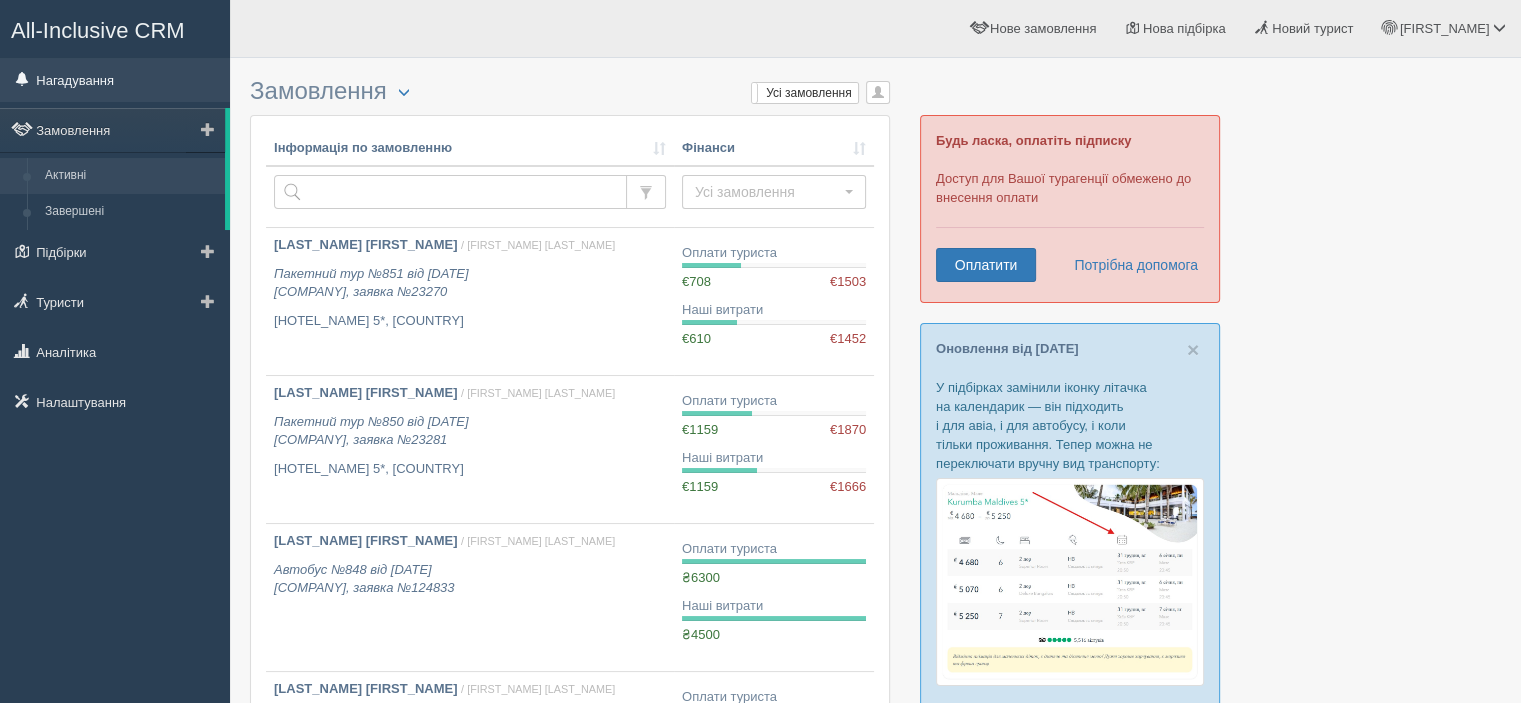 click on "Нагадування" at bounding box center (115, 80) 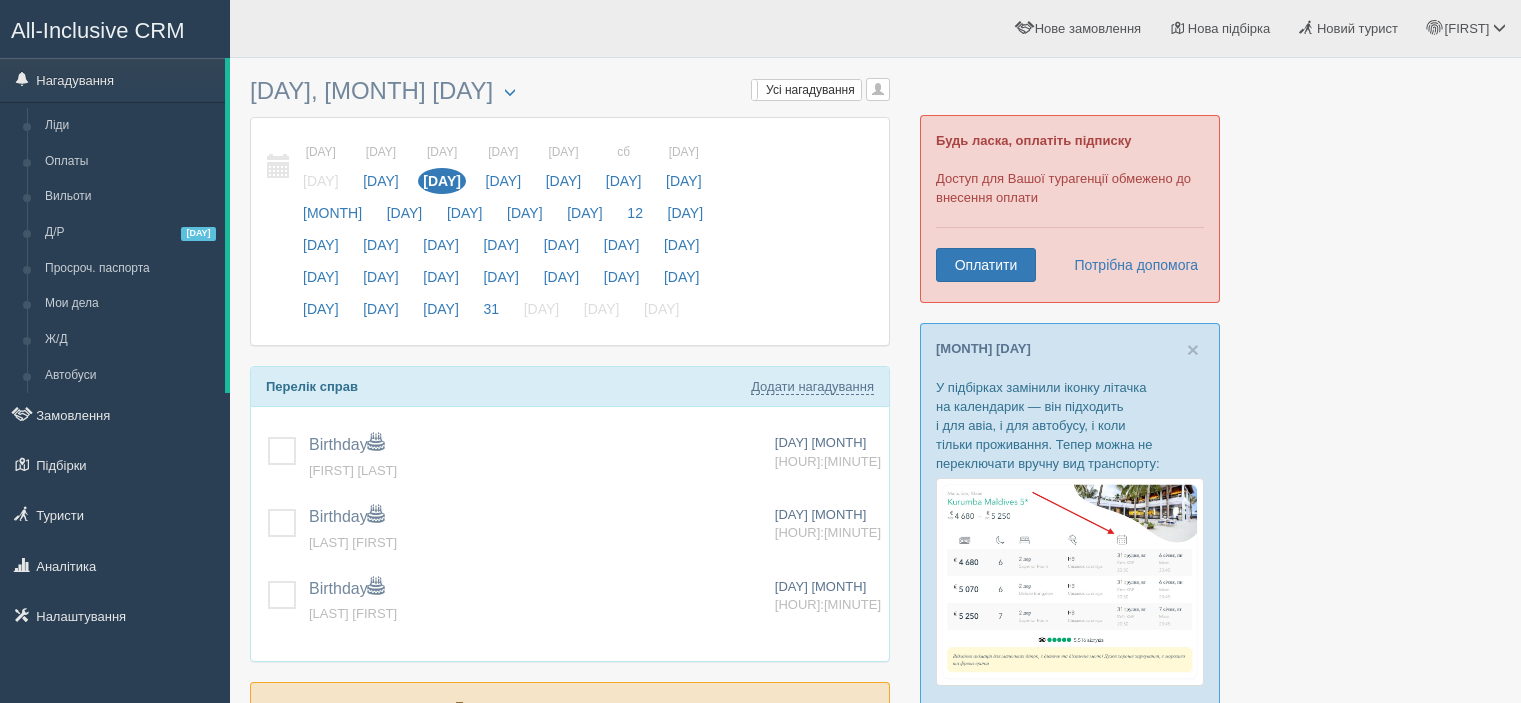 scroll, scrollTop: 0, scrollLeft: 0, axis: both 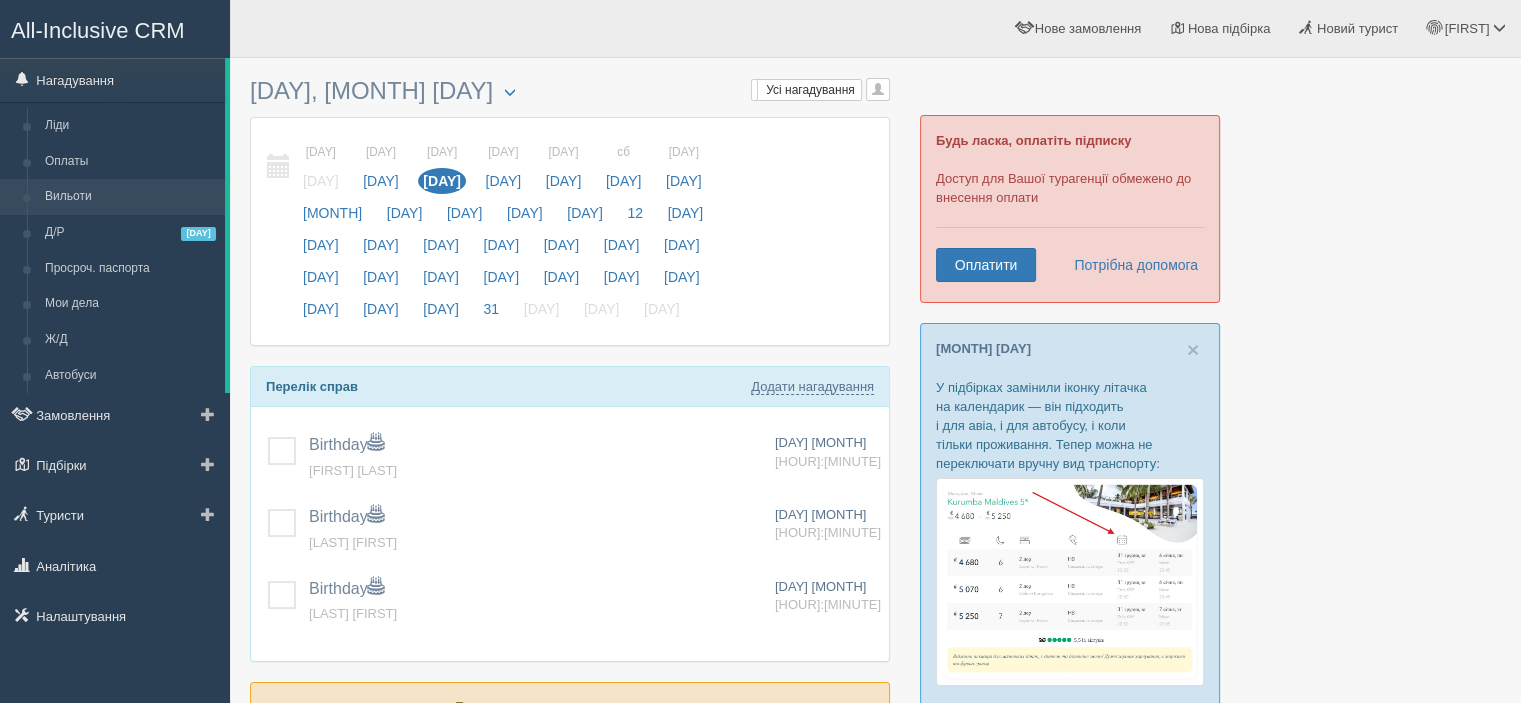 click on "Вильоти" at bounding box center [130, 197] 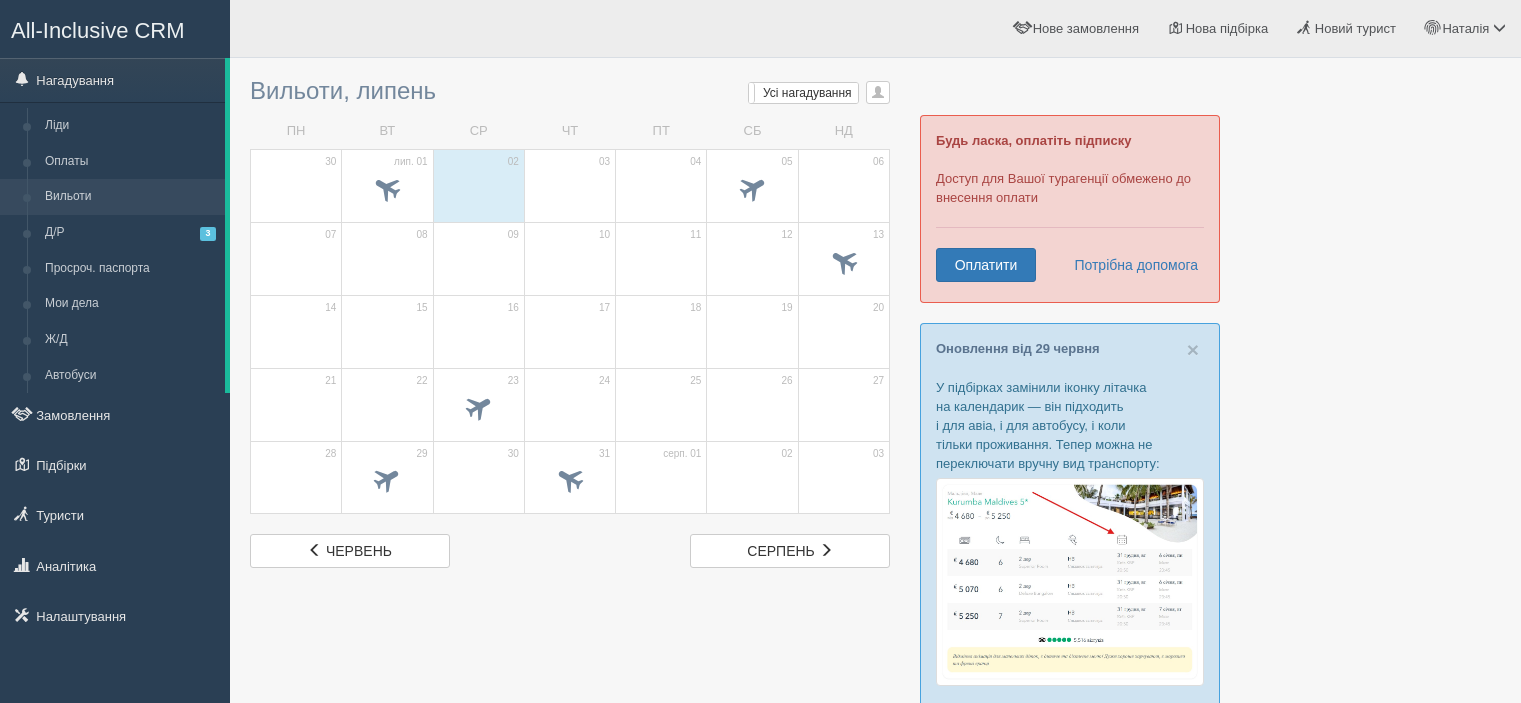 scroll, scrollTop: 0, scrollLeft: 0, axis: both 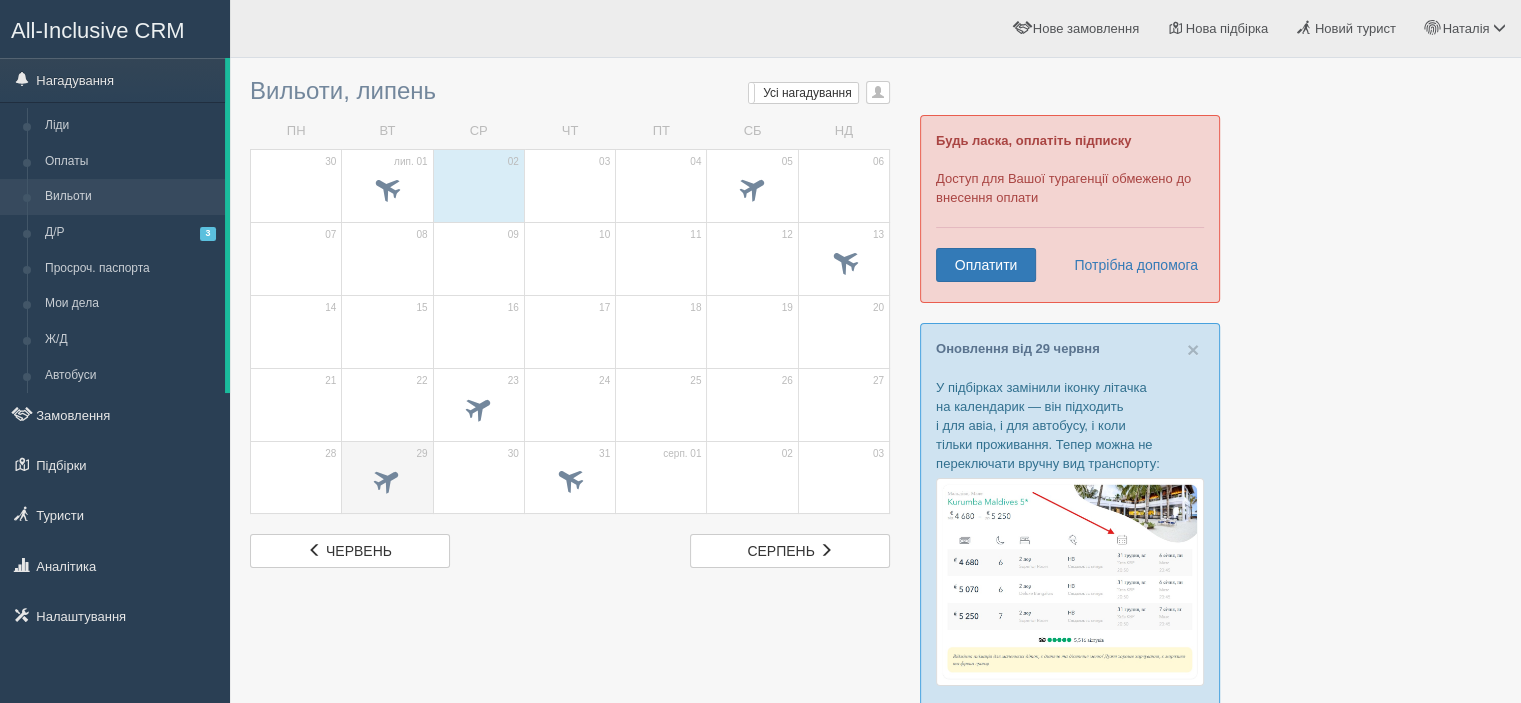 click at bounding box center [387, 479] 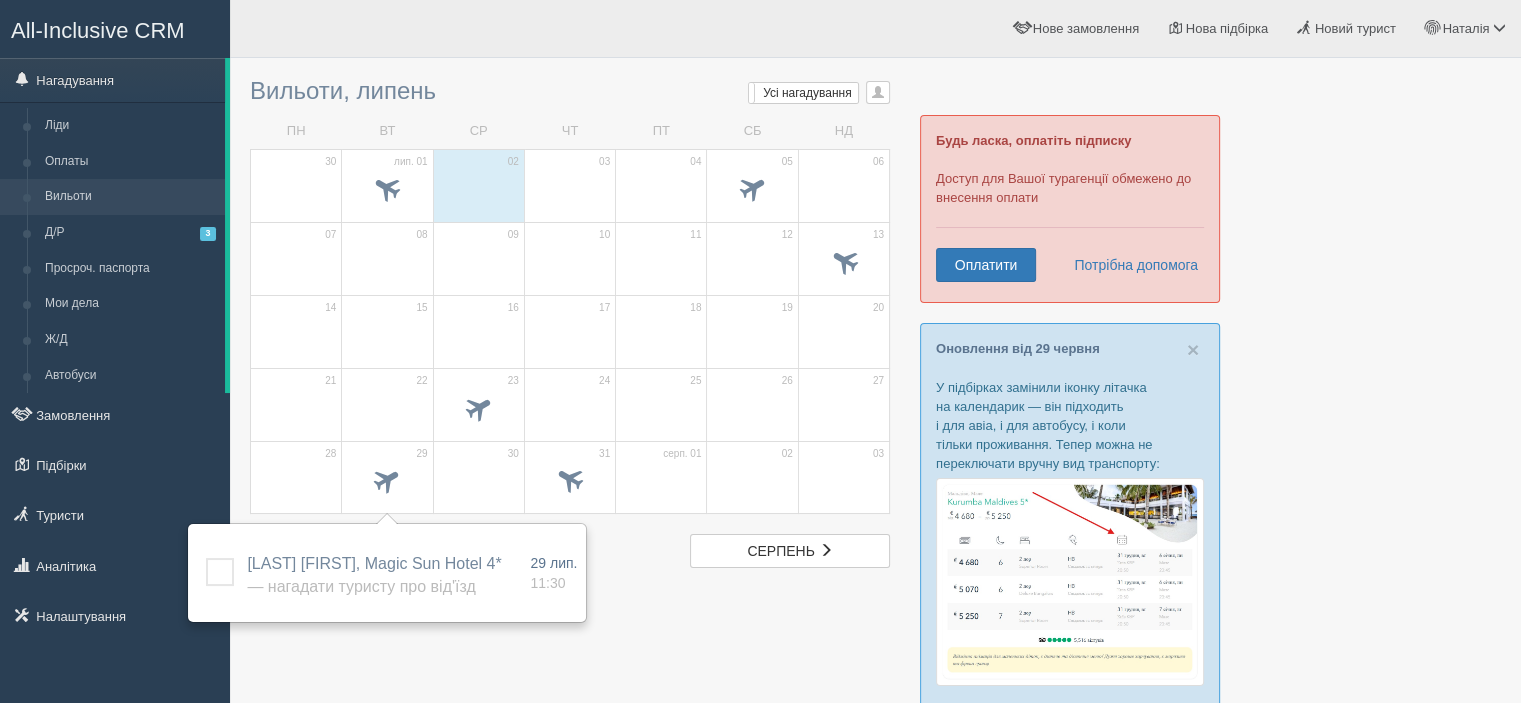 click at bounding box center [875, 650] 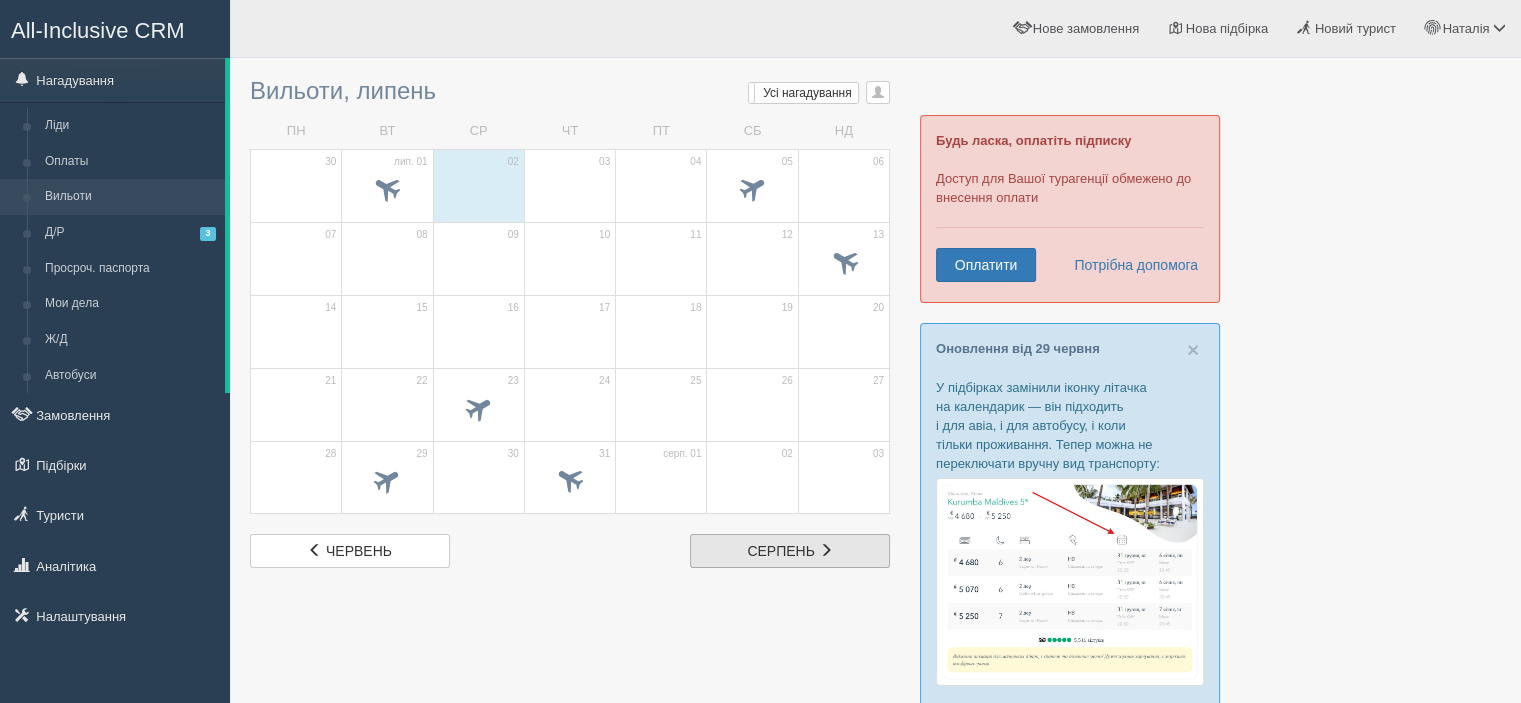 click on "серпень" at bounding box center [780, 551] 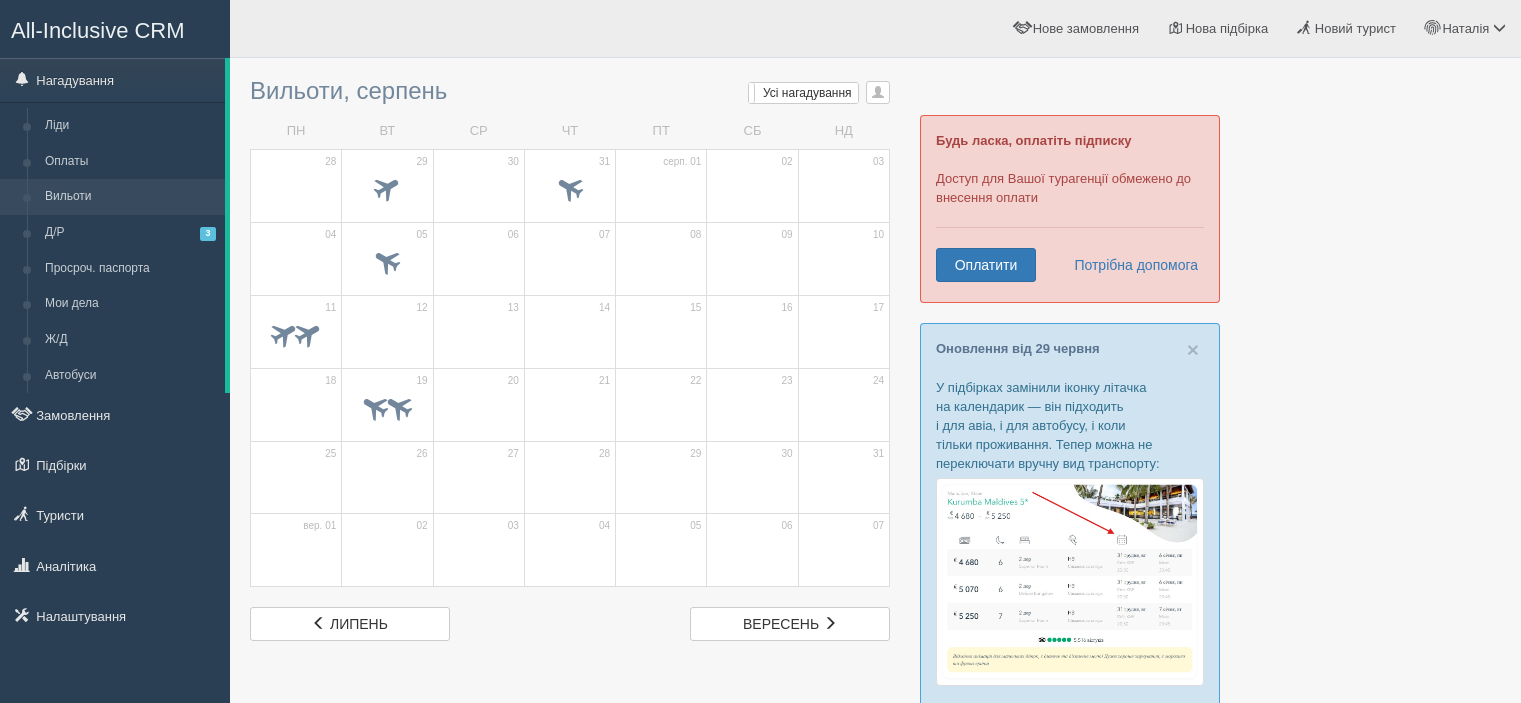 scroll, scrollTop: 0, scrollLeft: 0, axis: both 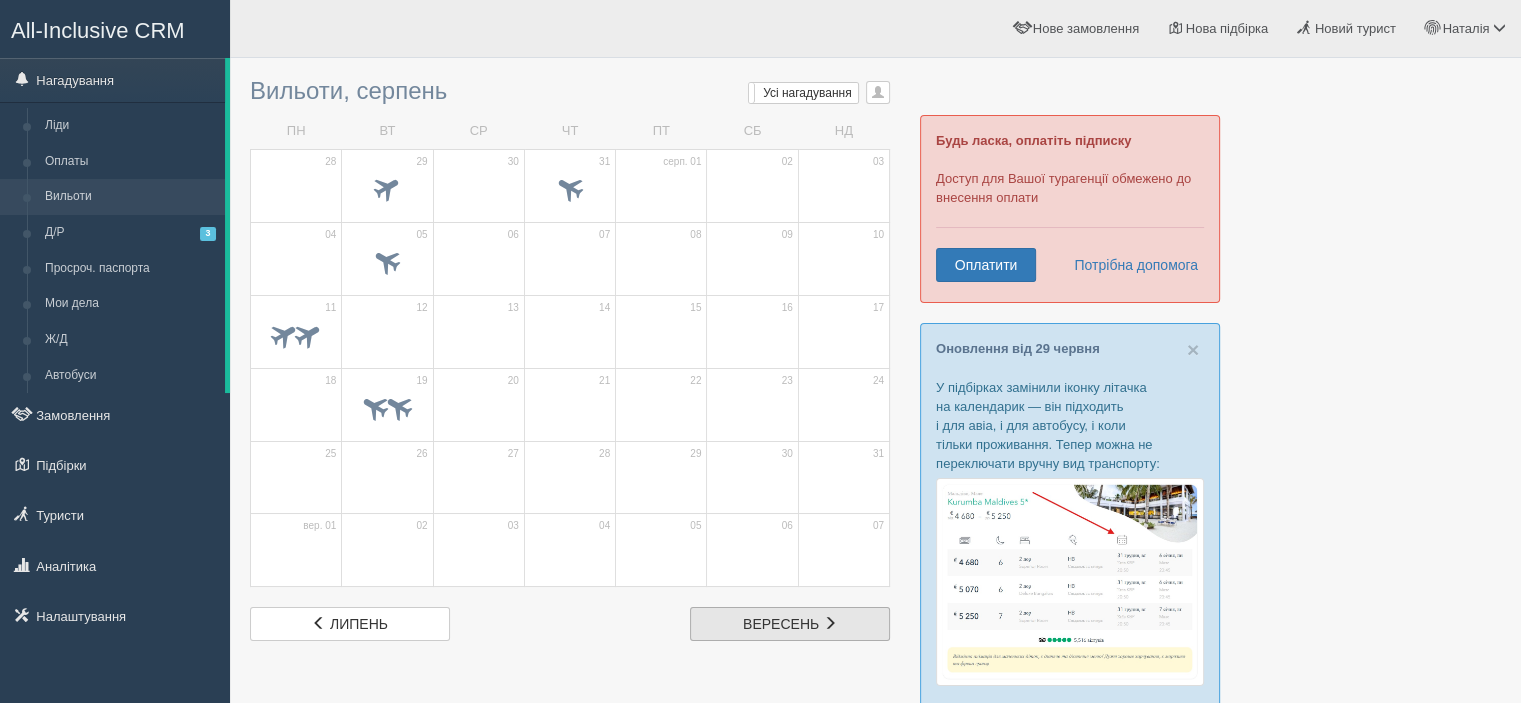 click on "вер
вересень" at bounding box center (790, 624) 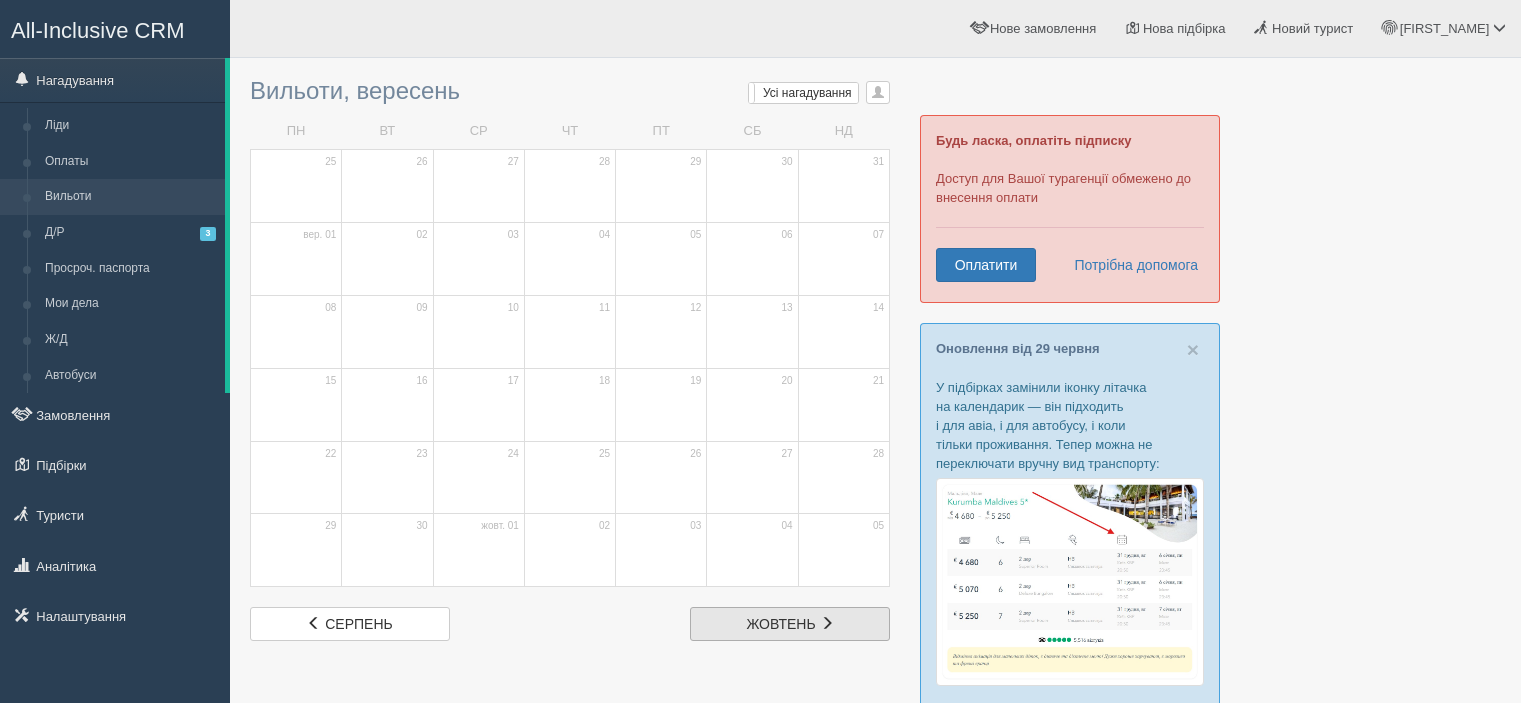 scroll, scrollTop: 0, scrollLeft: 0, axis: both 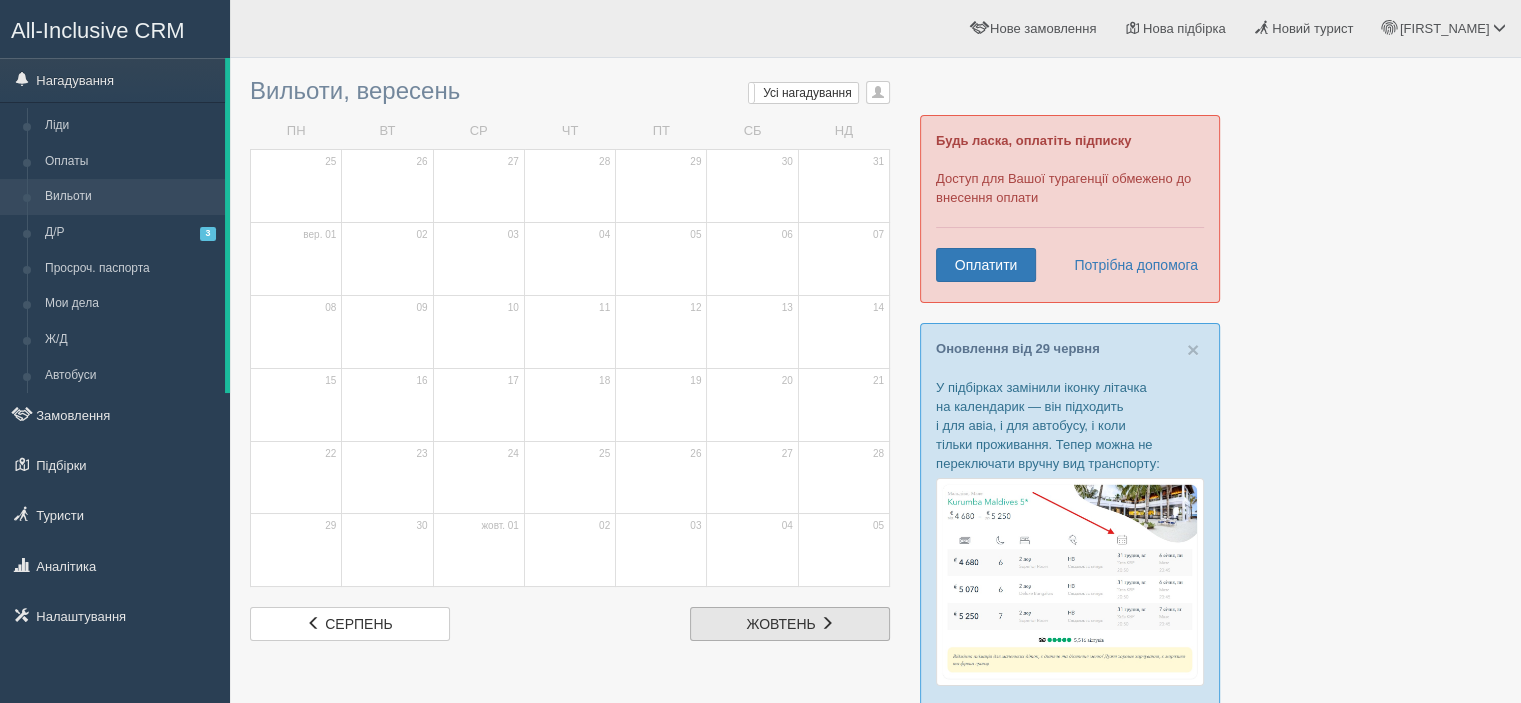 click on "жовтень" at bounding box center (781, 624) 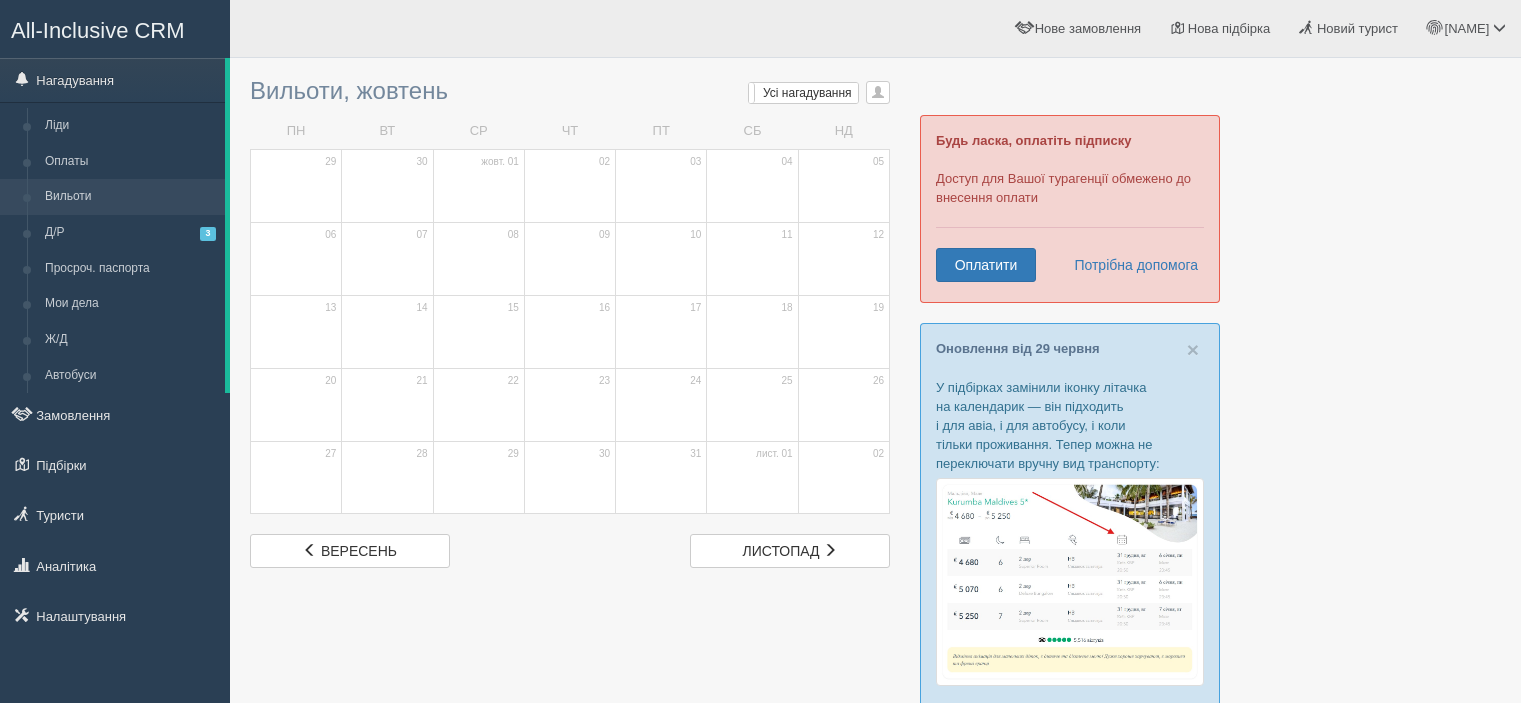 scroll, scrollTop: 0, scrollLeft: 0, axis: both 